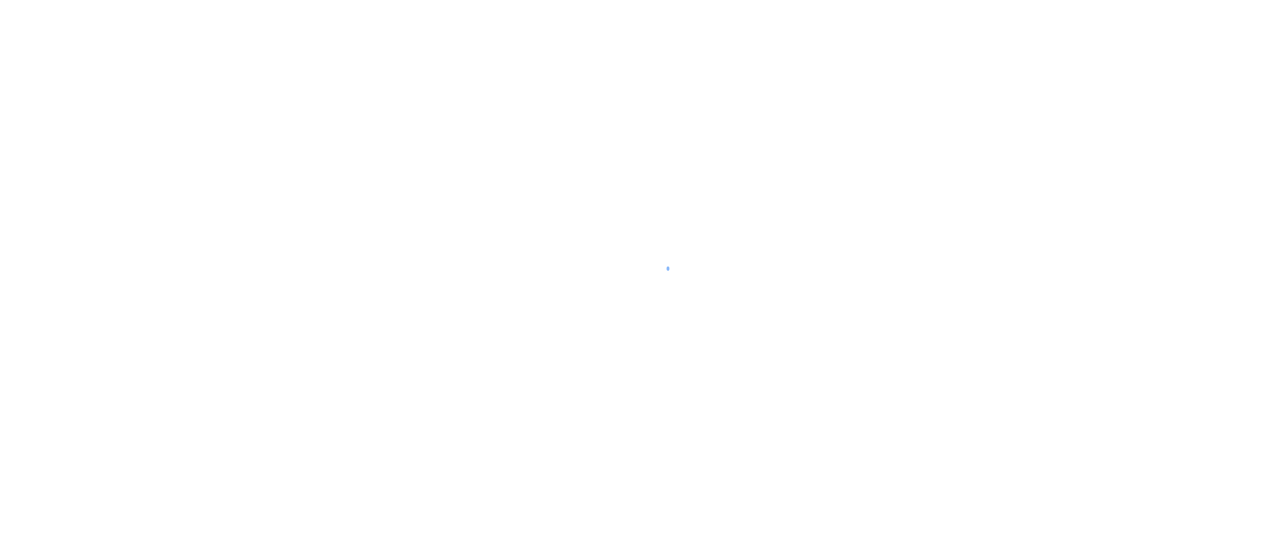 scroll, scrollTop: 0, scrollLeft: 0, axis: both 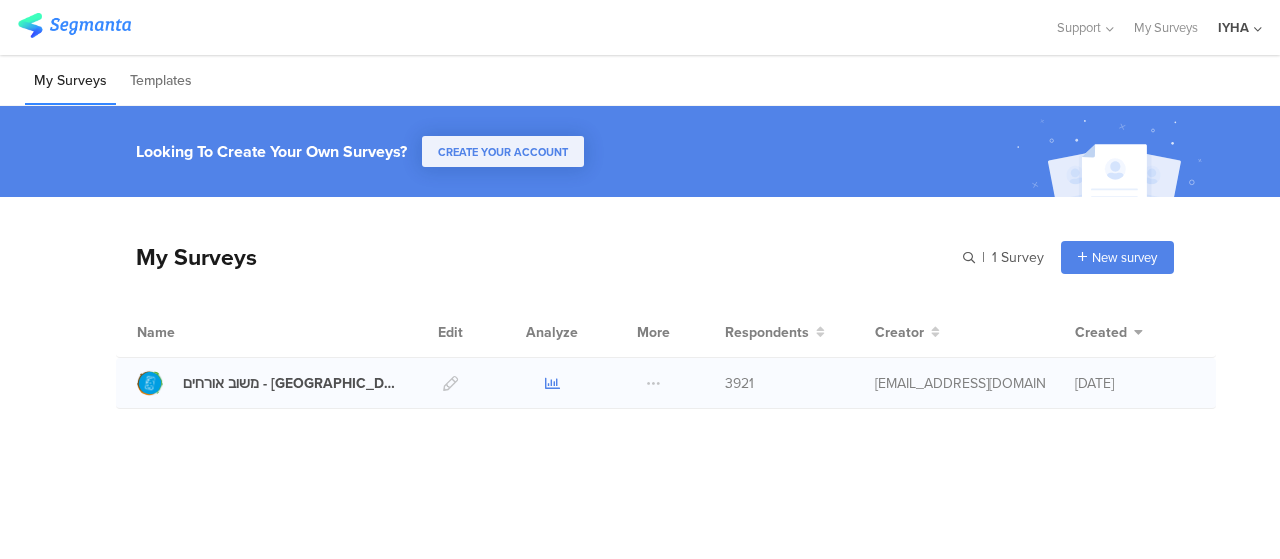 click at bounding box center (552, 383) 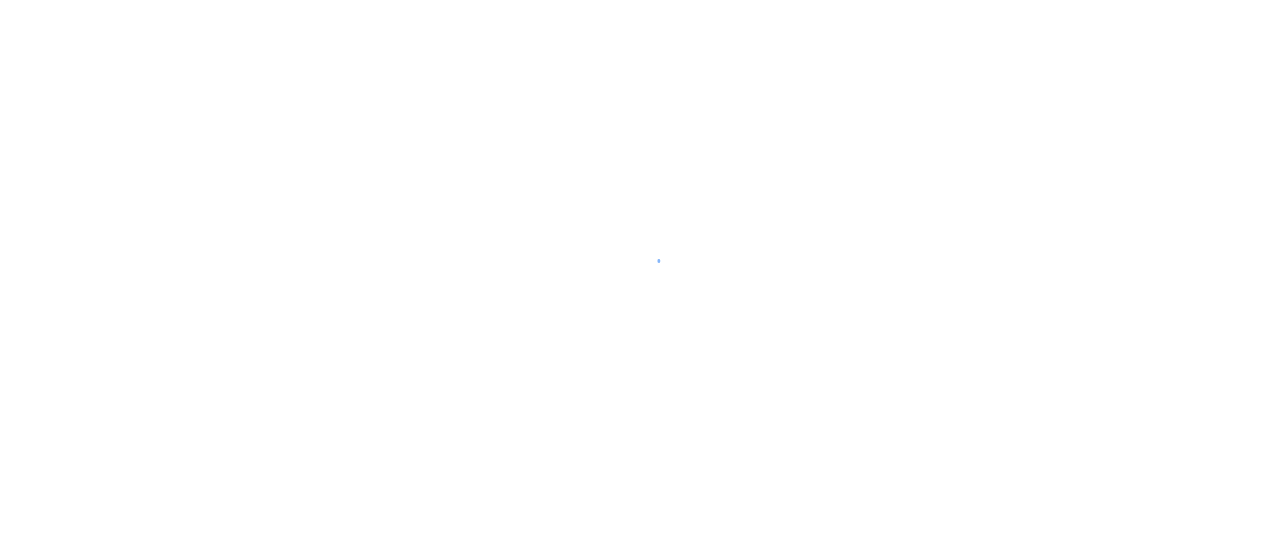 scroll, scrollTop: 0, scrollLeft: 0, axis: both 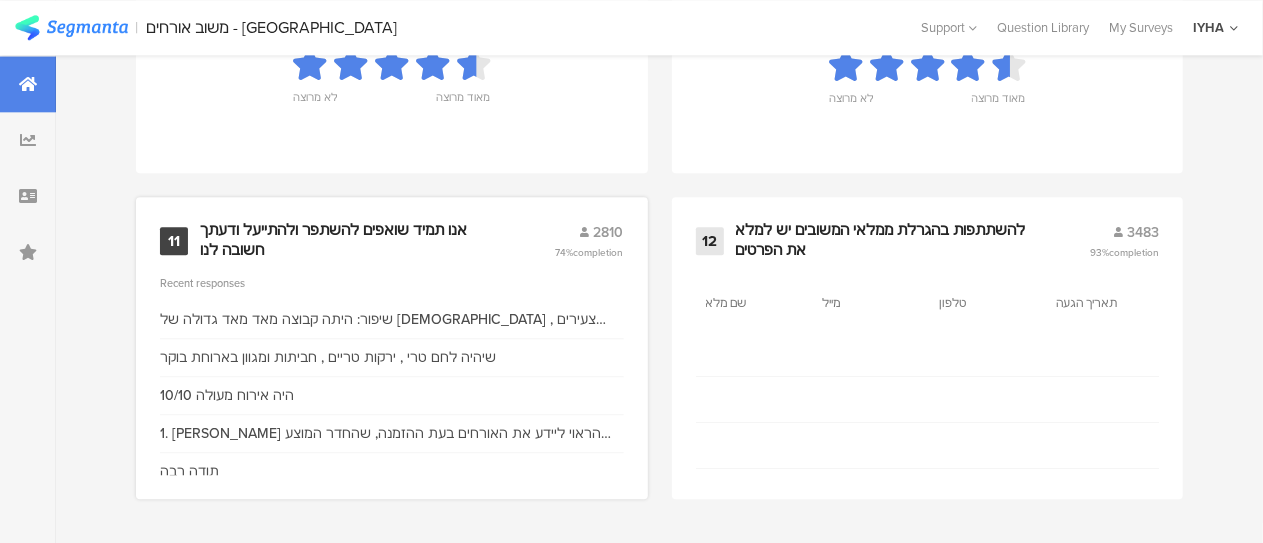 click on "אנו תמיד שואפים להשתפר ולהתייעל ודעתך חשובה לנו" at bounding box center [353, 240] 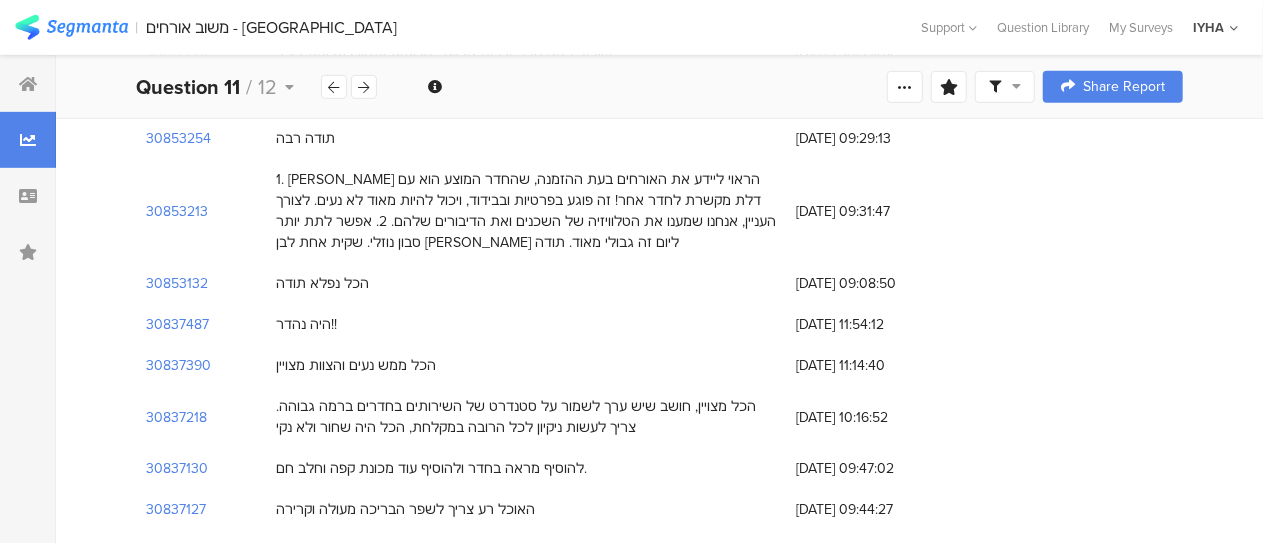 scroll, scrollTop: 600, scrollLeft: 0, axis: vertical 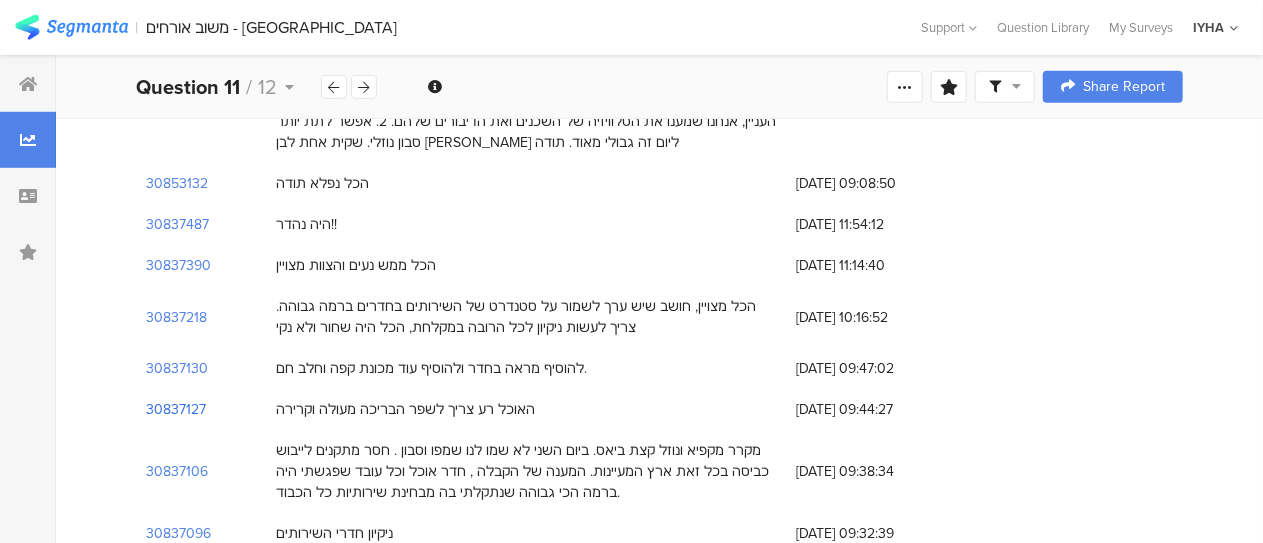 click on "30837127" at bounding box center (176, 409) 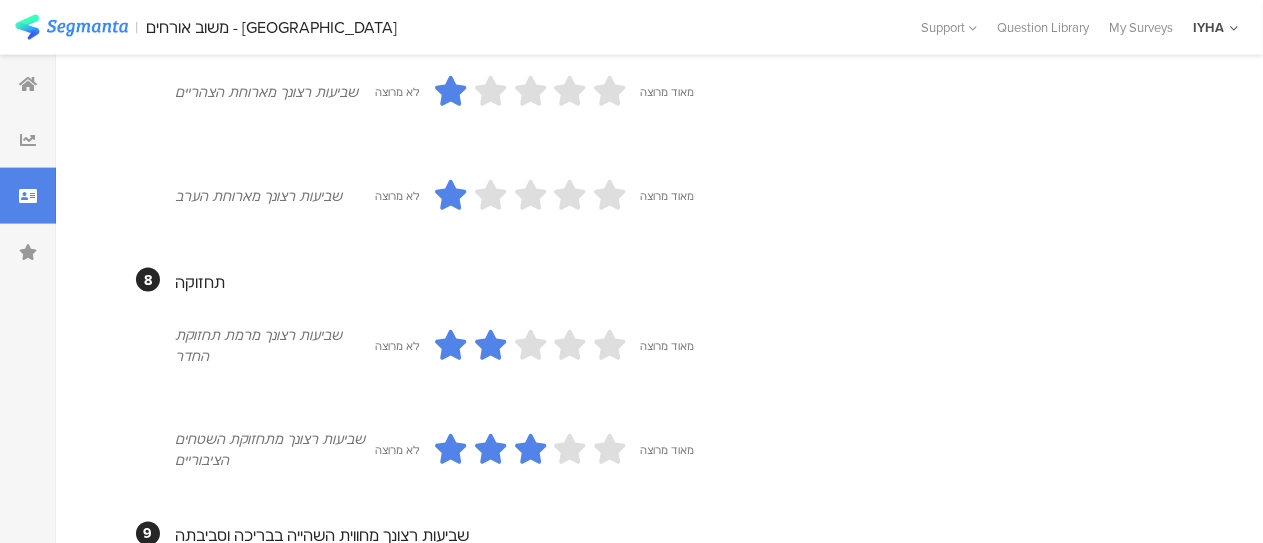 scroll, scrollTop: 1416, scrollLeft: 0, axis: vertical 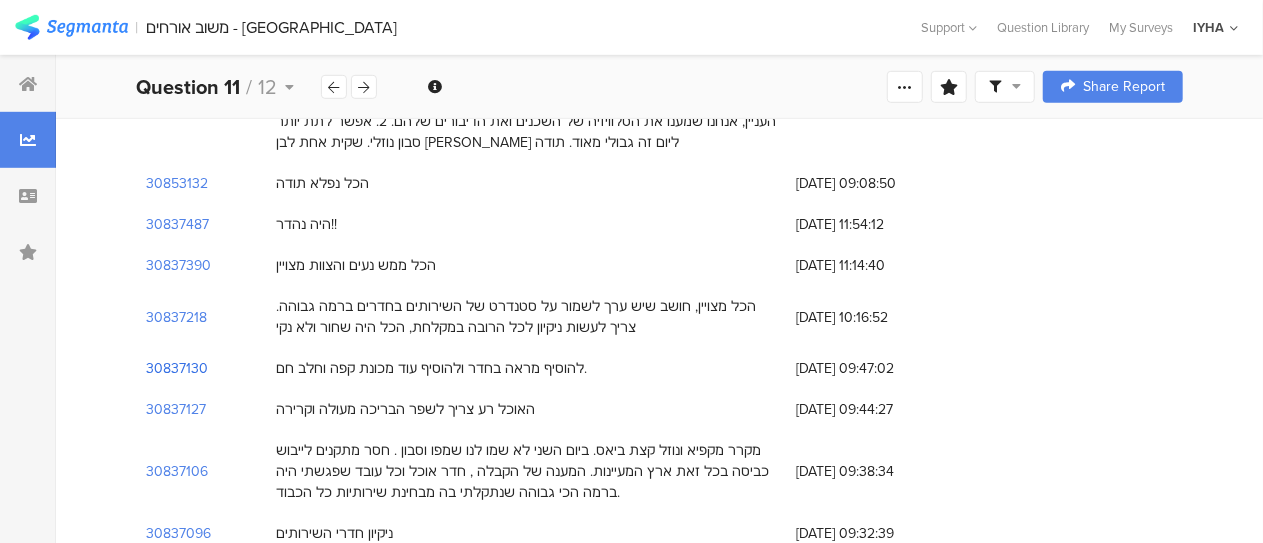 click on "30837130" at bounding box center (177, 368) 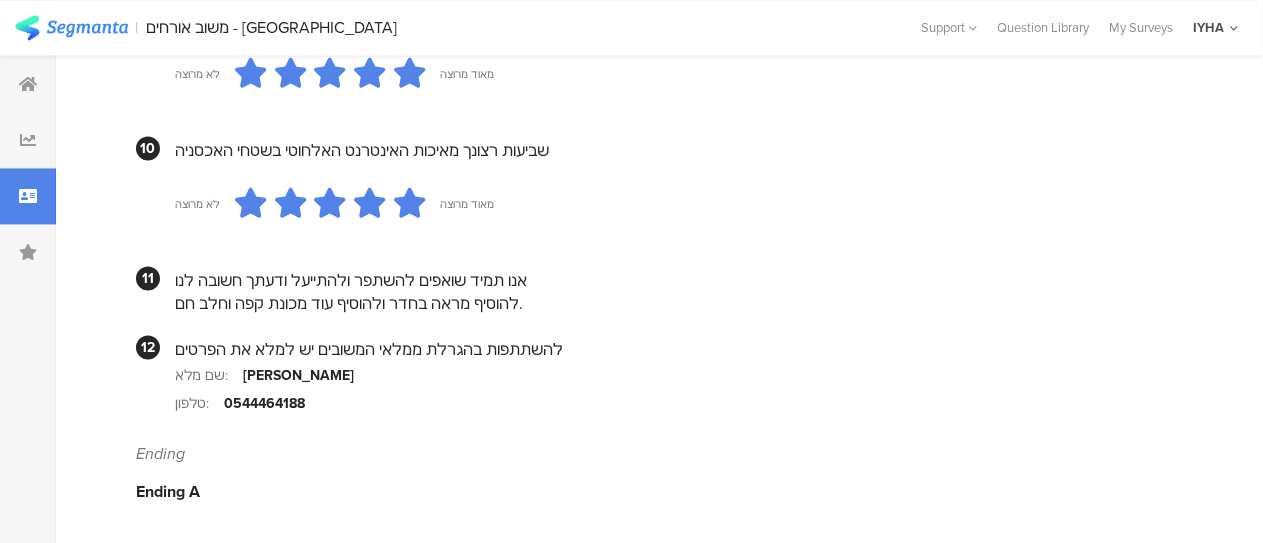 scroll, scrollTop: 1368, scrollLeft: 0, axis: vertical 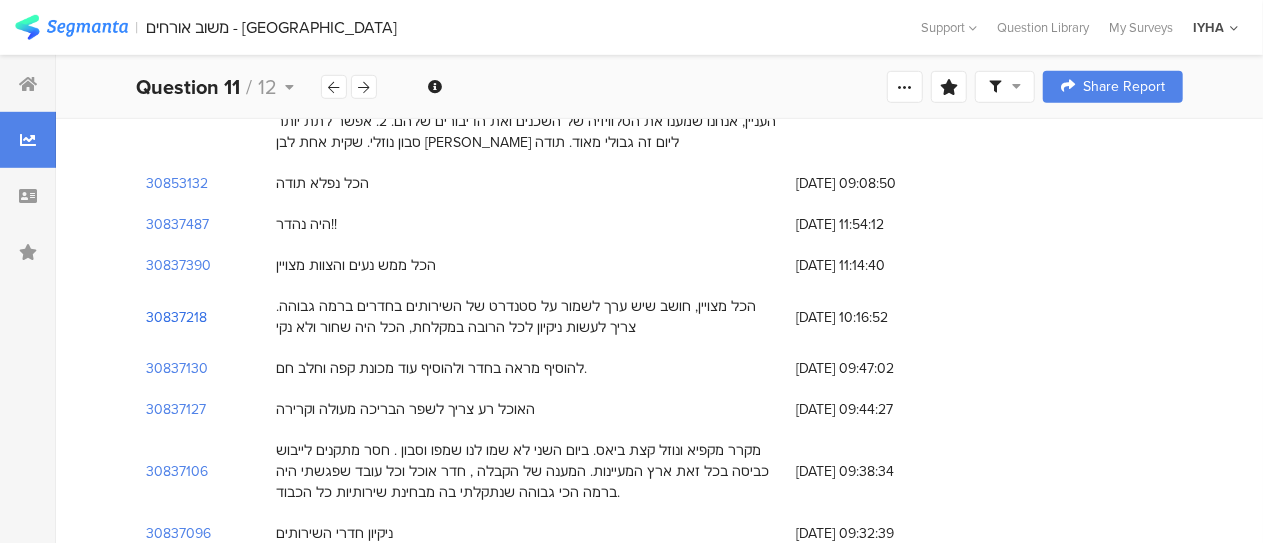 click on "30837218" at bounding box center (176, 317) 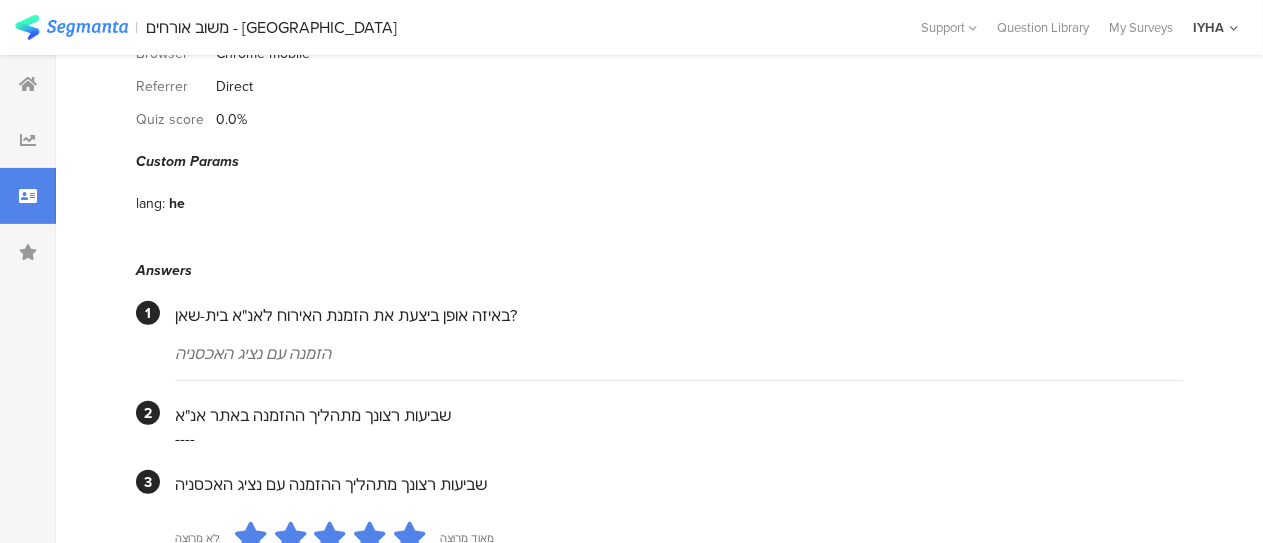 scroll, scrollTop: 0, scrollLeft: 0, axis: both 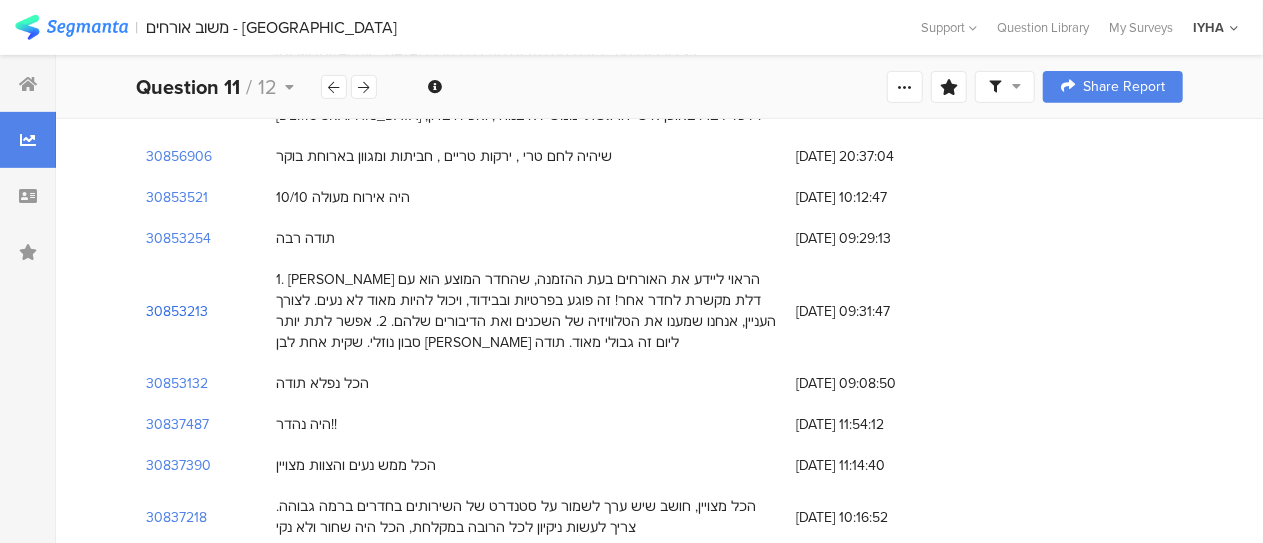 click on "30853213" at bounding box center [177, 311] 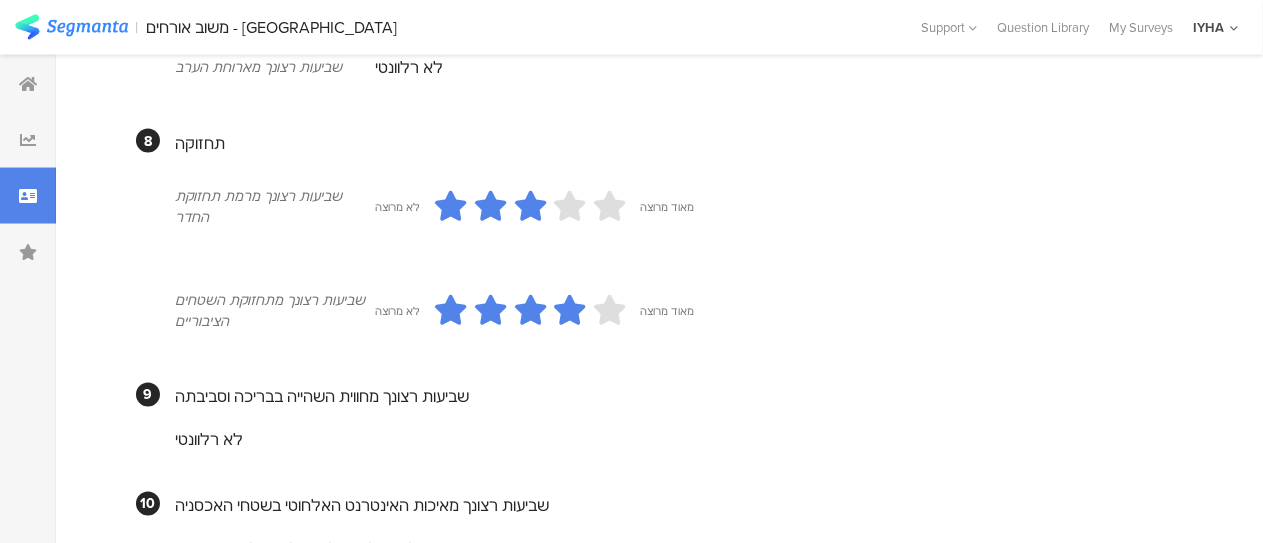 scroll, scrollTop: 1299, scrollLeft: 0, axis: vertical 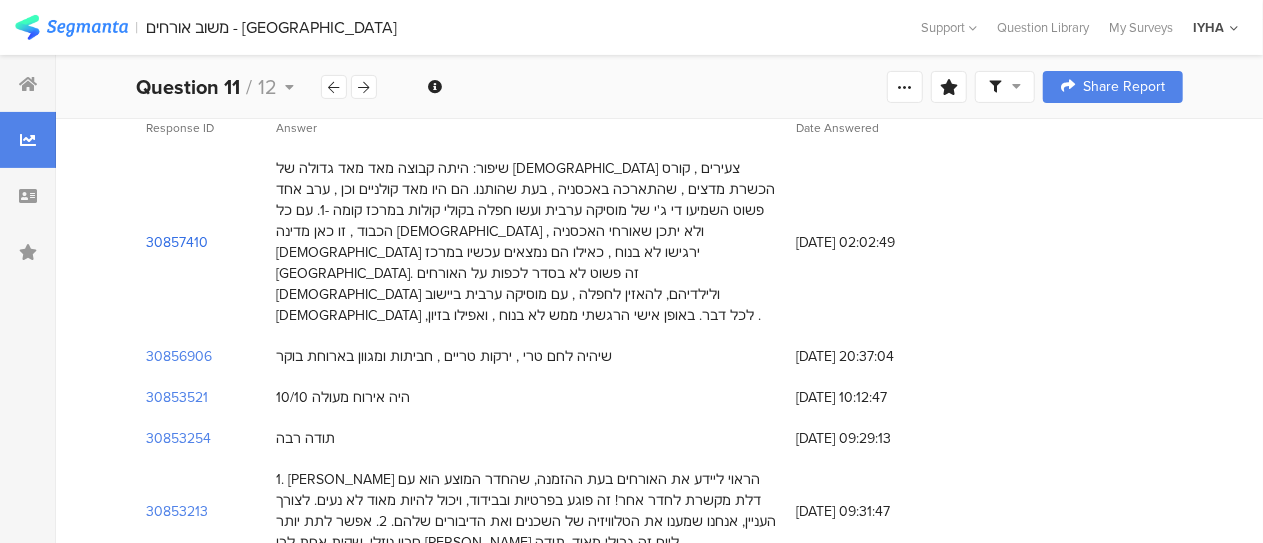 click on "30857410" at bounding box center (177, 242) 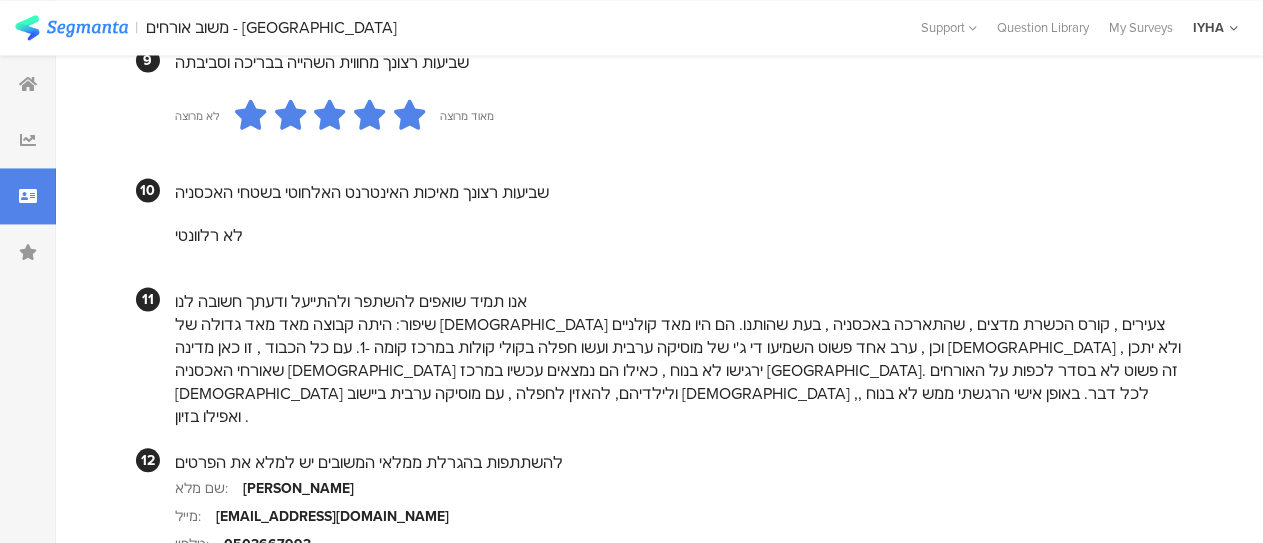 scroll, scrollTop: 2100, scrollLeft: 0, axis: vertical 